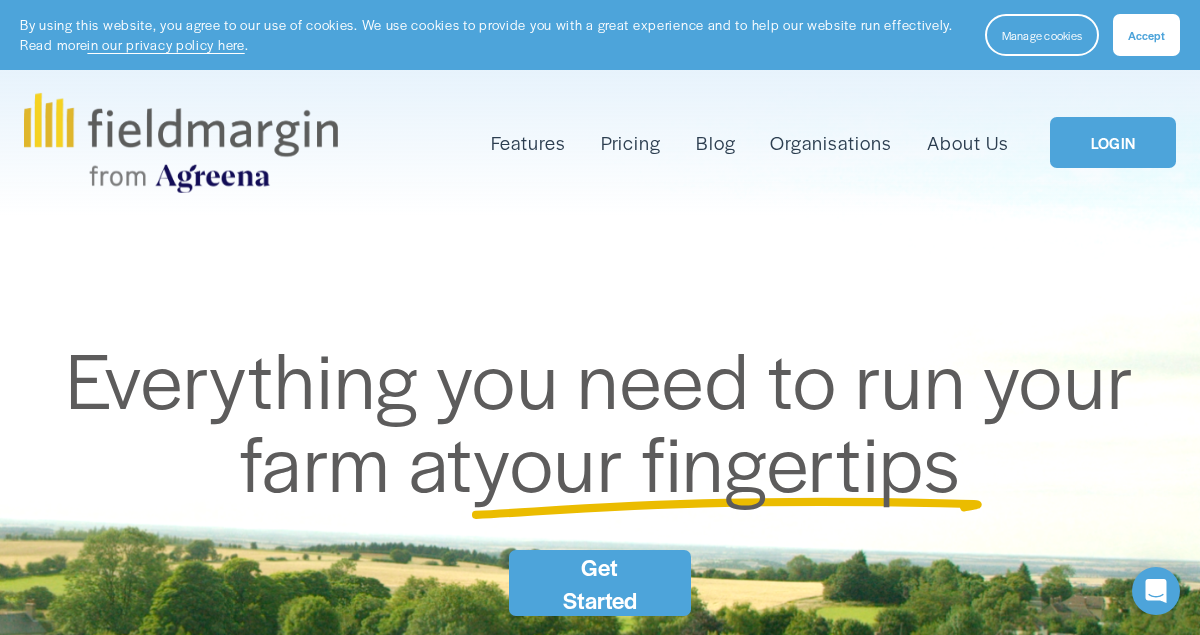 scroll, scrollTop: 0, scrollLeft: 0, axis: both 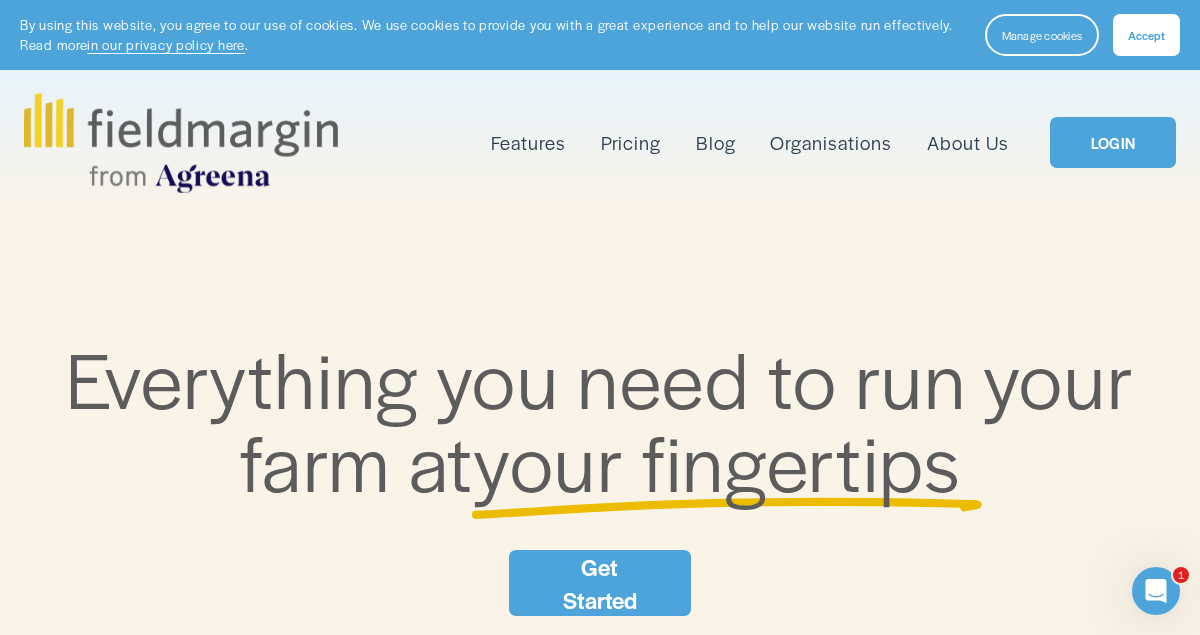 click on "Everything you need to run your farm at  your fingertips
Get Started" at bounding box center (600, 476) 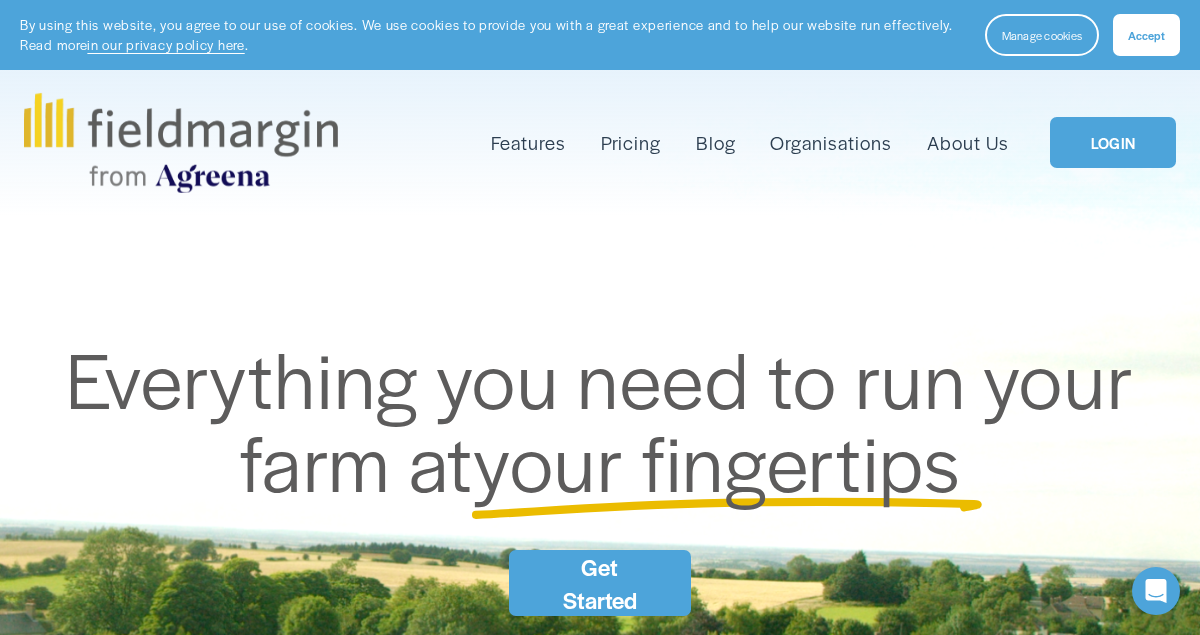 scroll, scrollTop: 0, scrollLeft: 0, axis: both 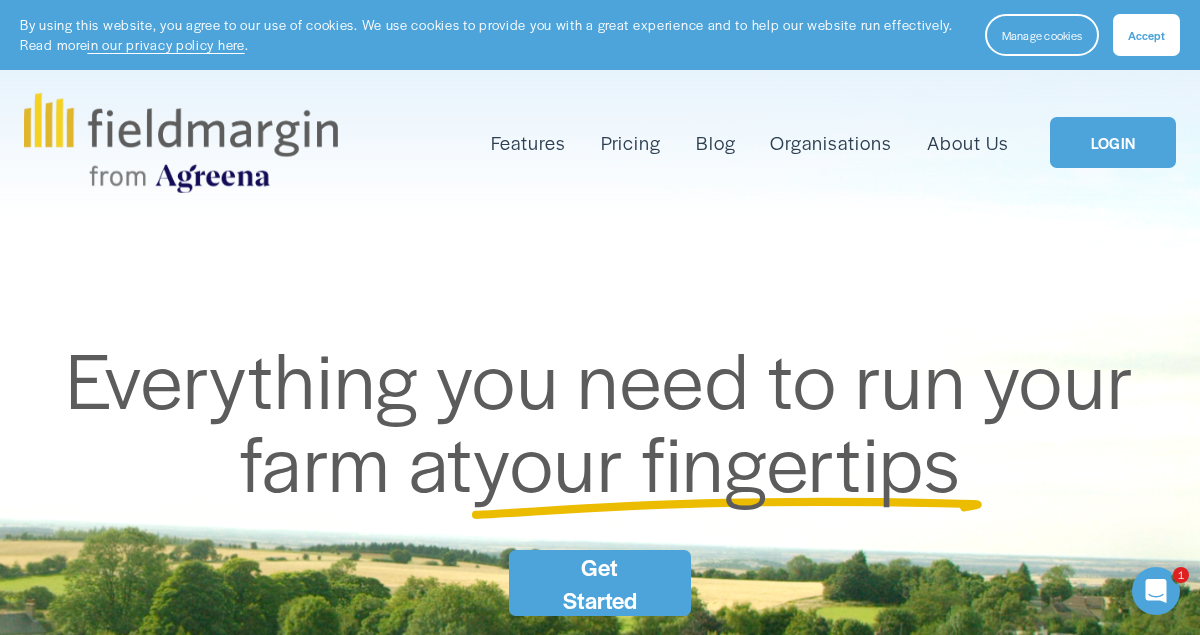 click 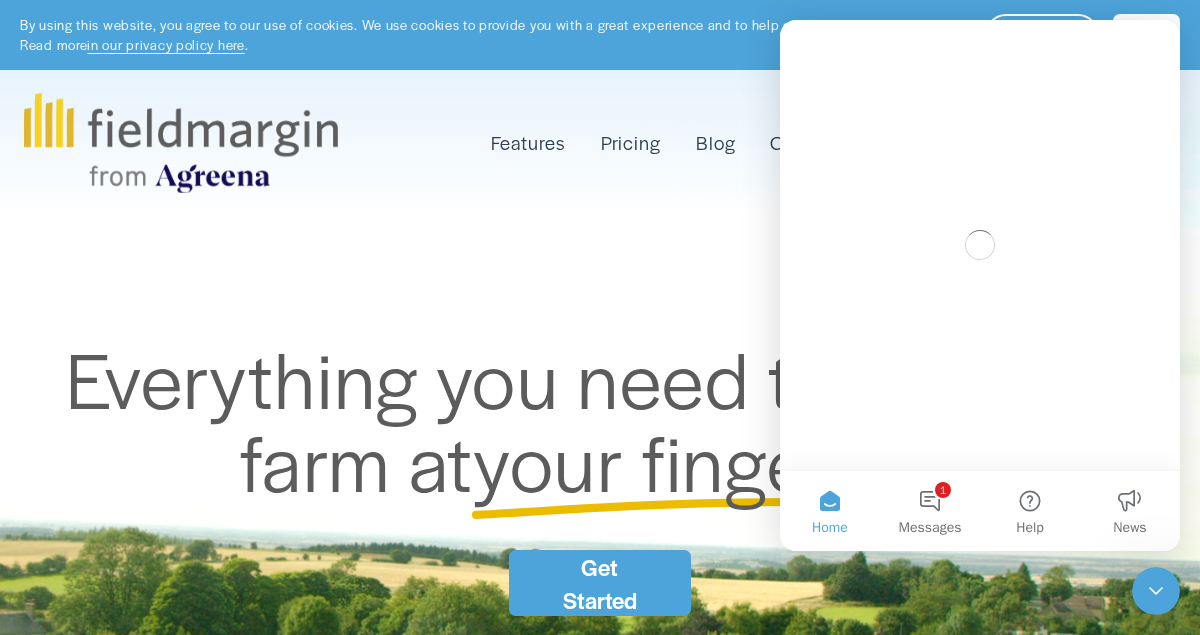 scroll, scrollTop: 0, scrollLeft: 0, axis: both 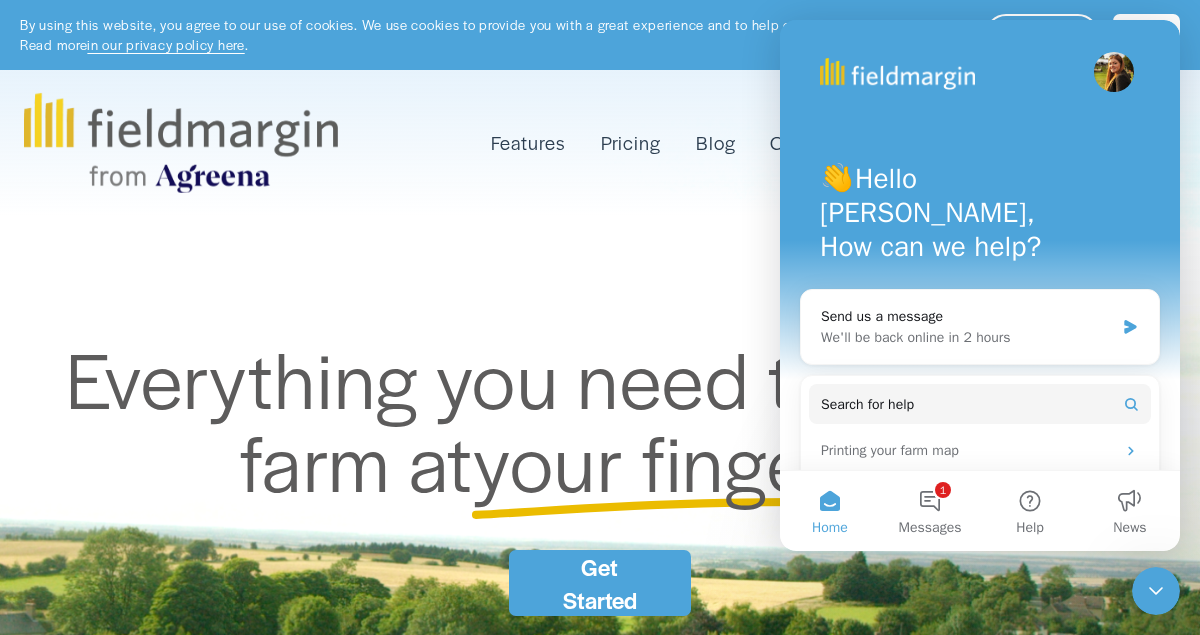 click on "Everything you need to run your farm at  your fingertips
Get Started" at bounding box center [600, 476] 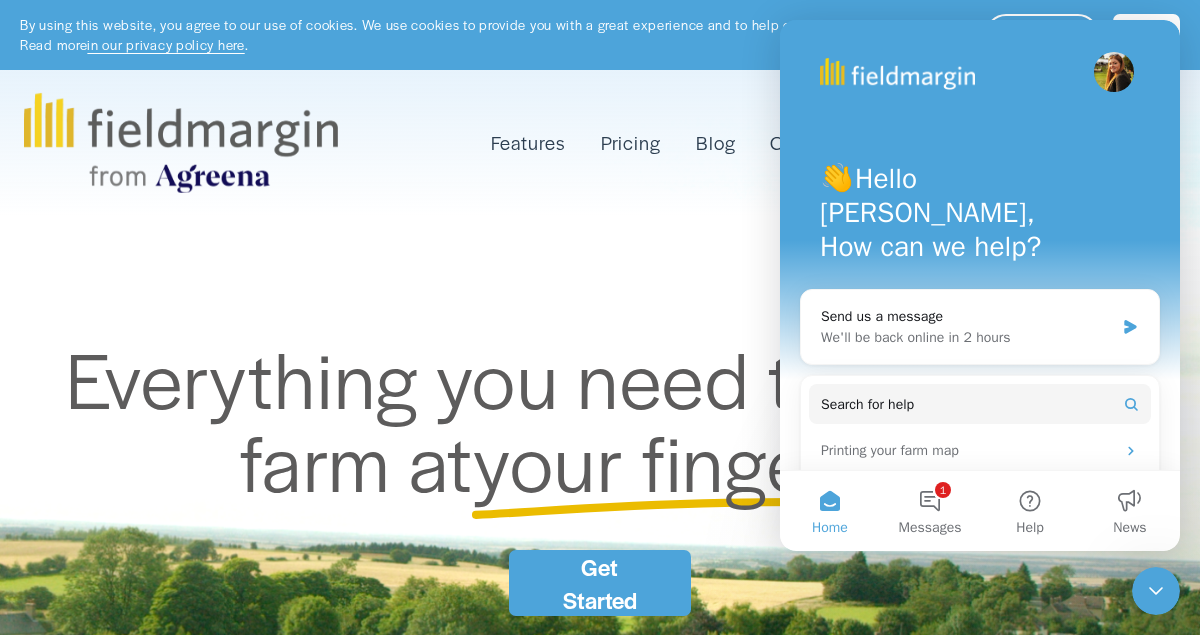 click 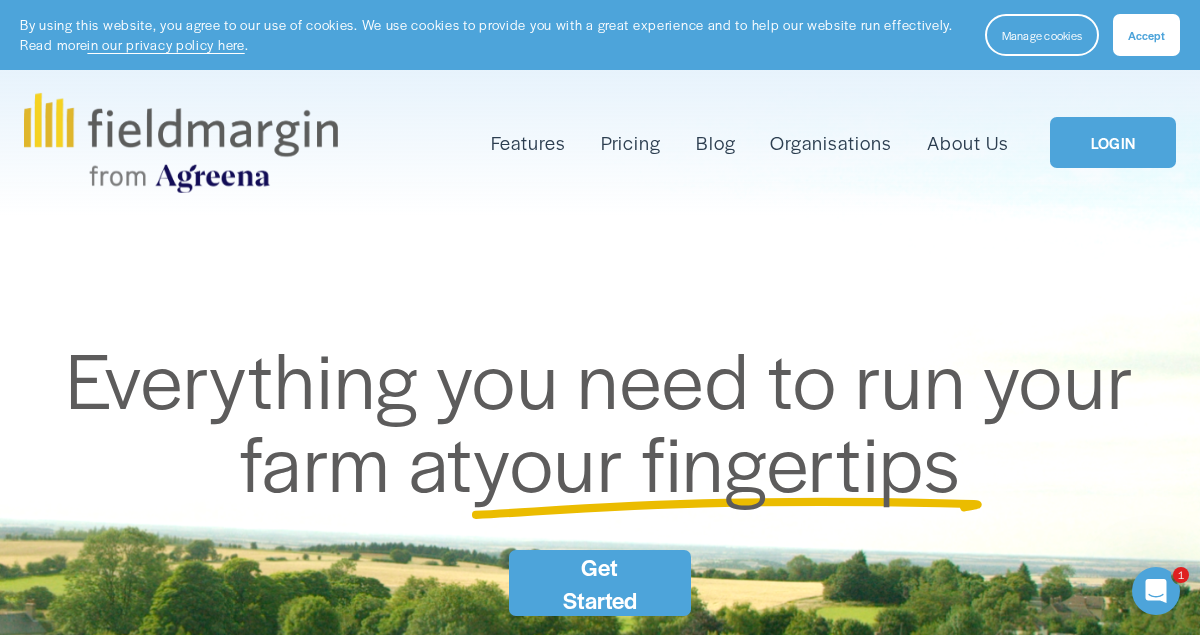 scroll, scrollTop: 0, scrollLeft: 0, axis: both 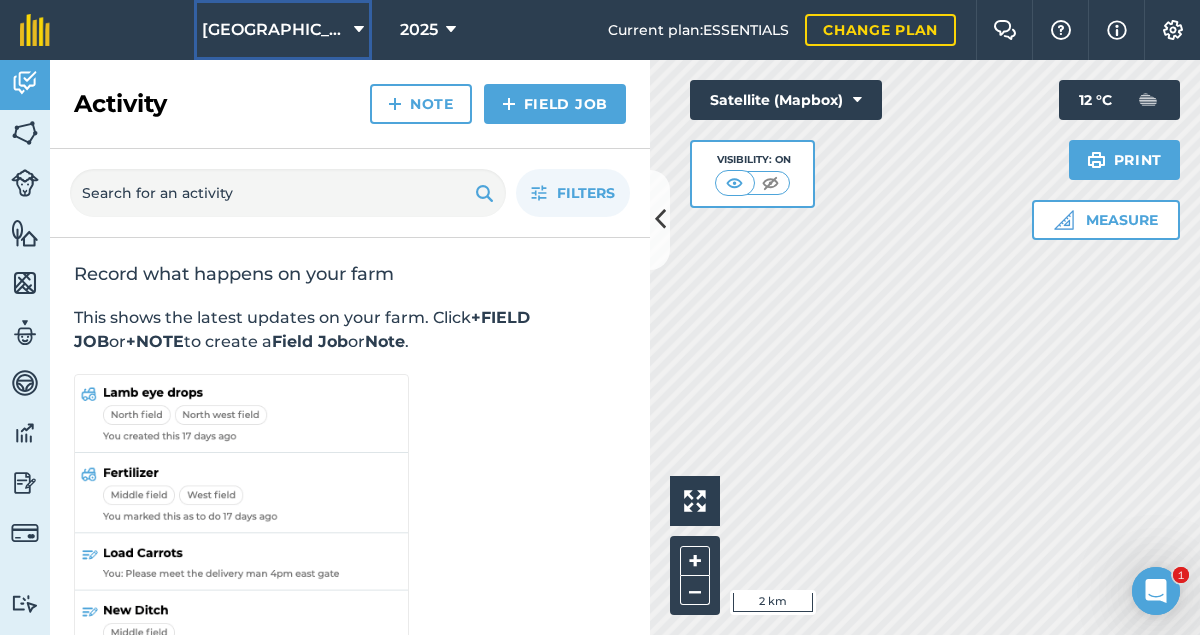 click at bounding box center (359, 30) 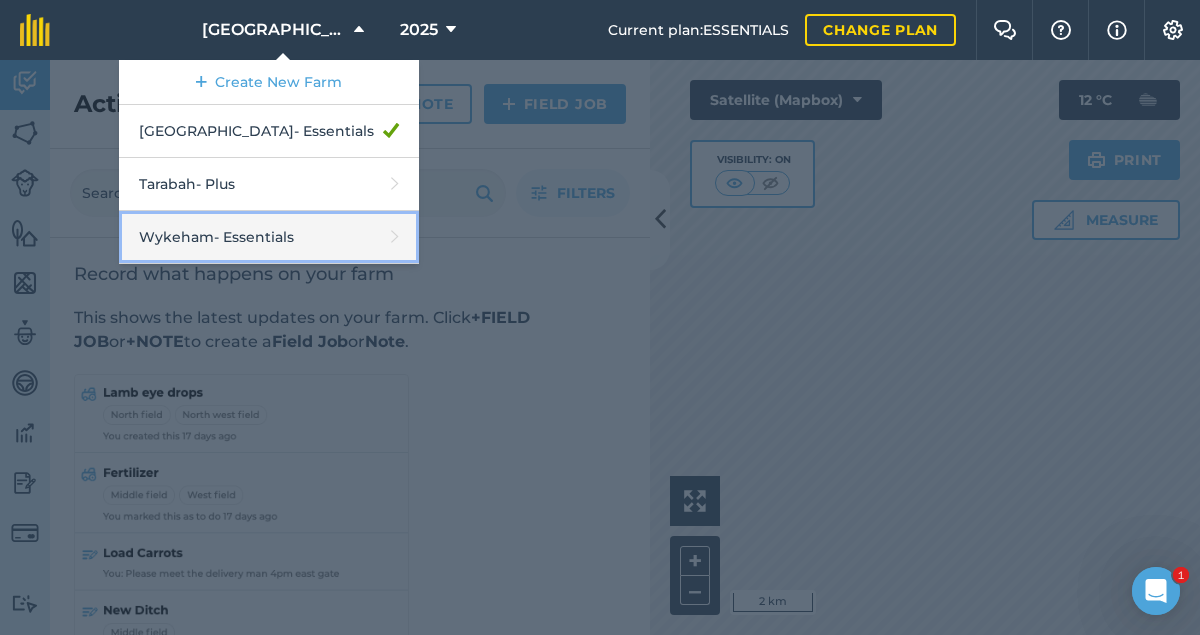 click on "Wykeham  - Essentials" at bounding box center (269, 237) 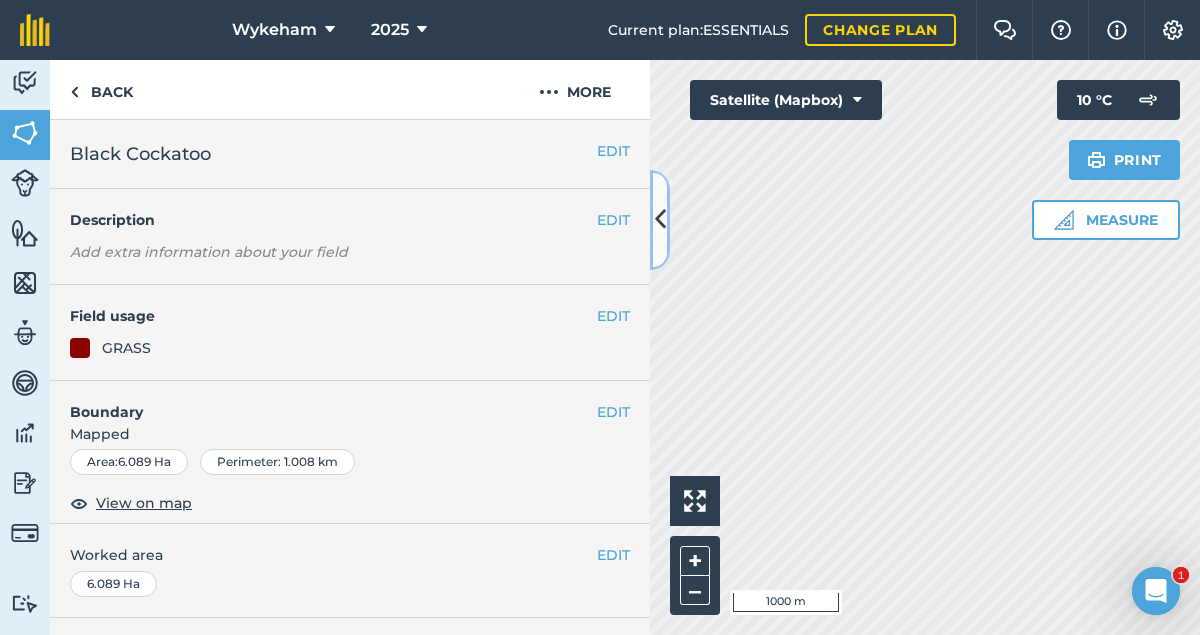 click at bounding box center (660, 219) 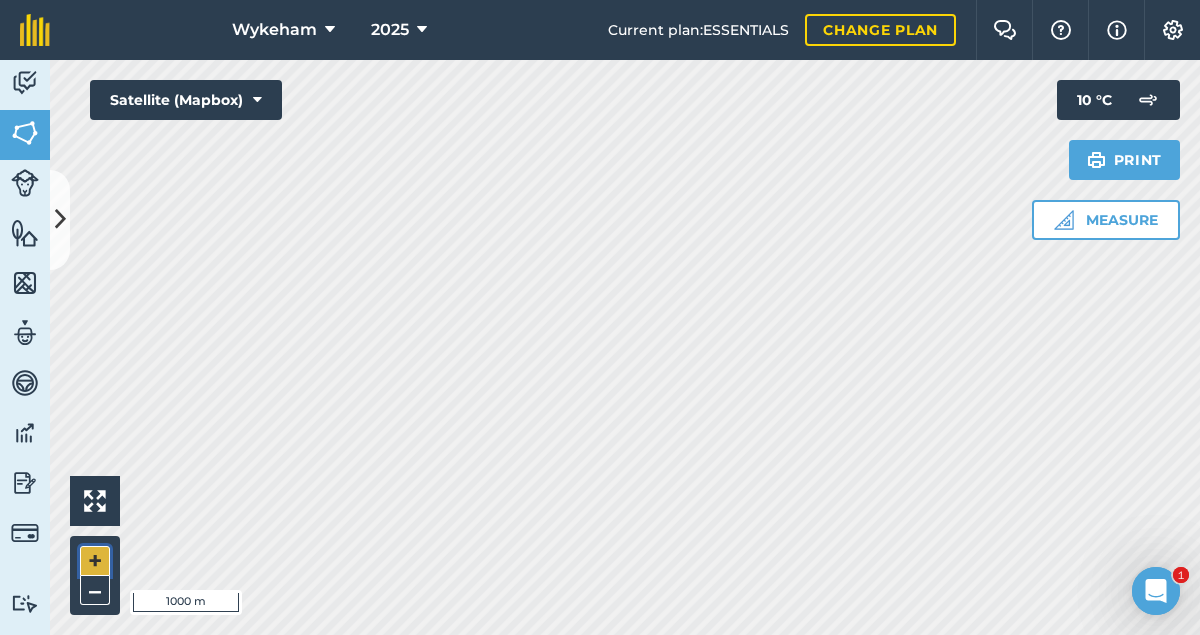 click on "+" at bounding box center (95, 561) 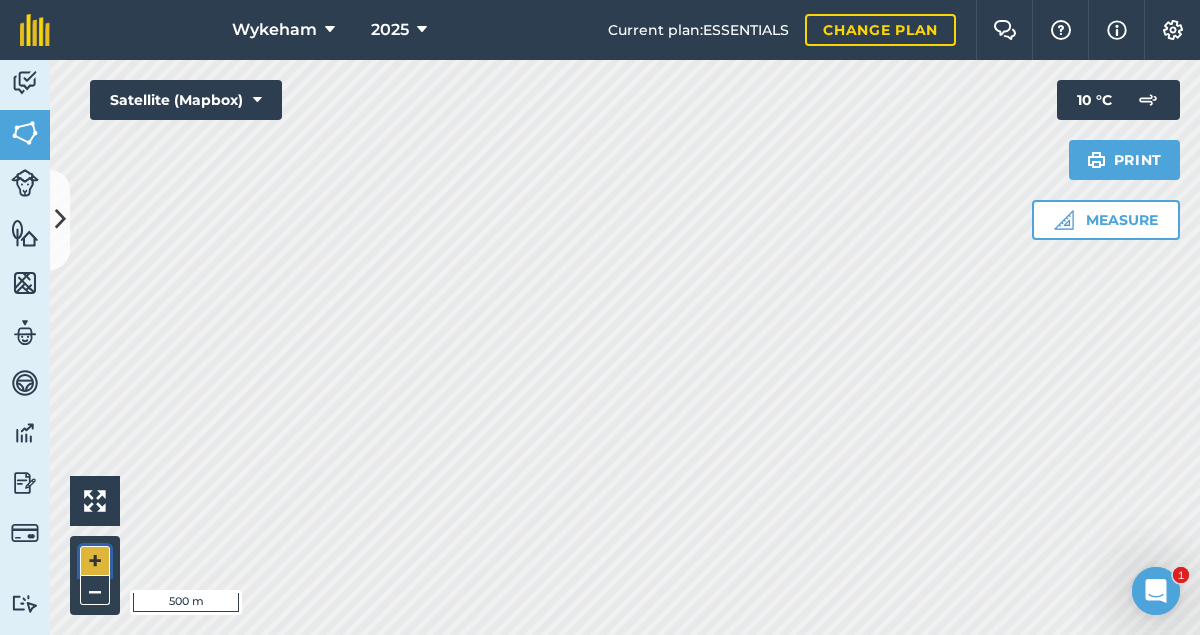 click on "+" at bounding box center (95, 561) 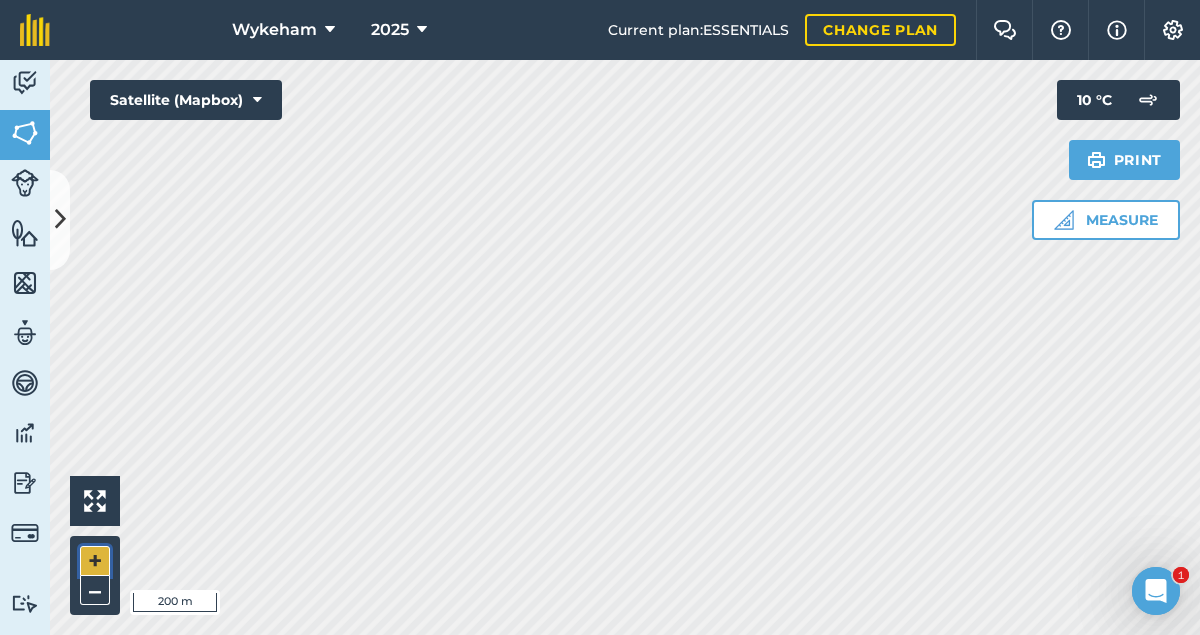 click on "+" at bounding box center [95, 561] 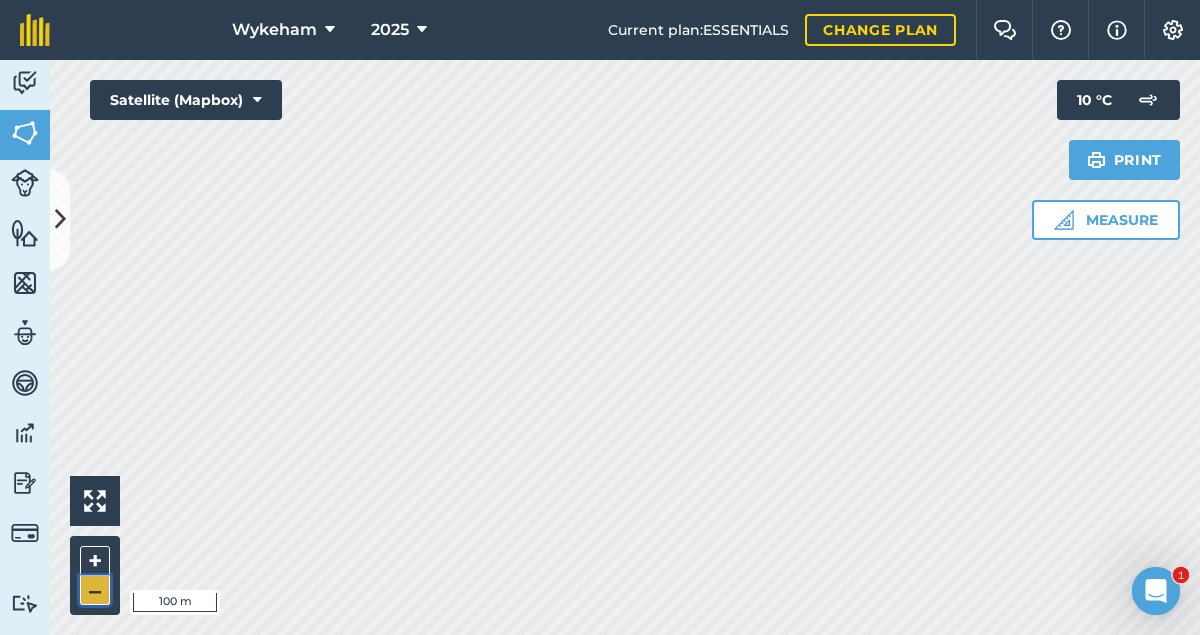 click on "–" at bounding box center (95, 590) 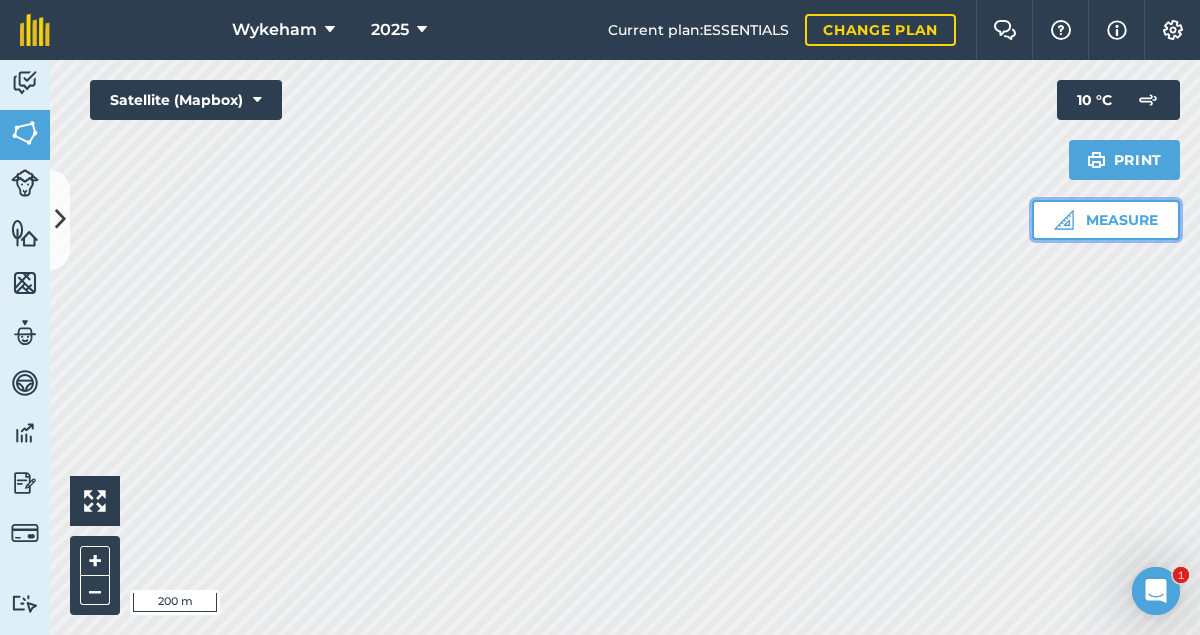 click on "Measure" at bounding box center [1106, 220] 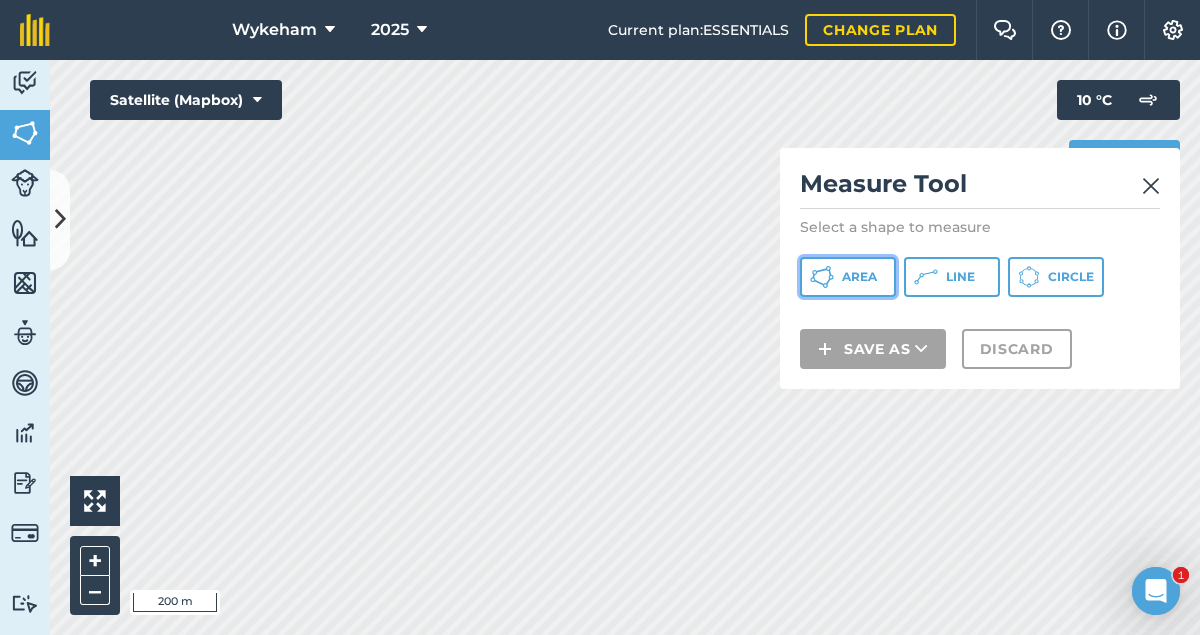click on "Area" at bounding box center [848, 277] 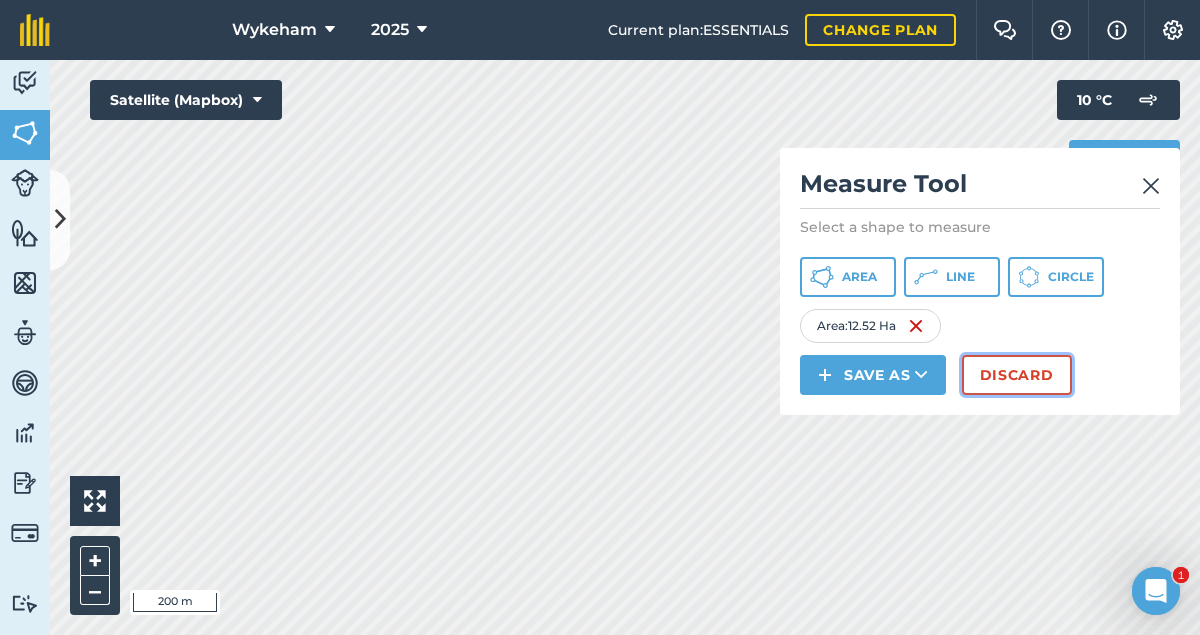 click on "Discard" at bounding box center [1017, 375] 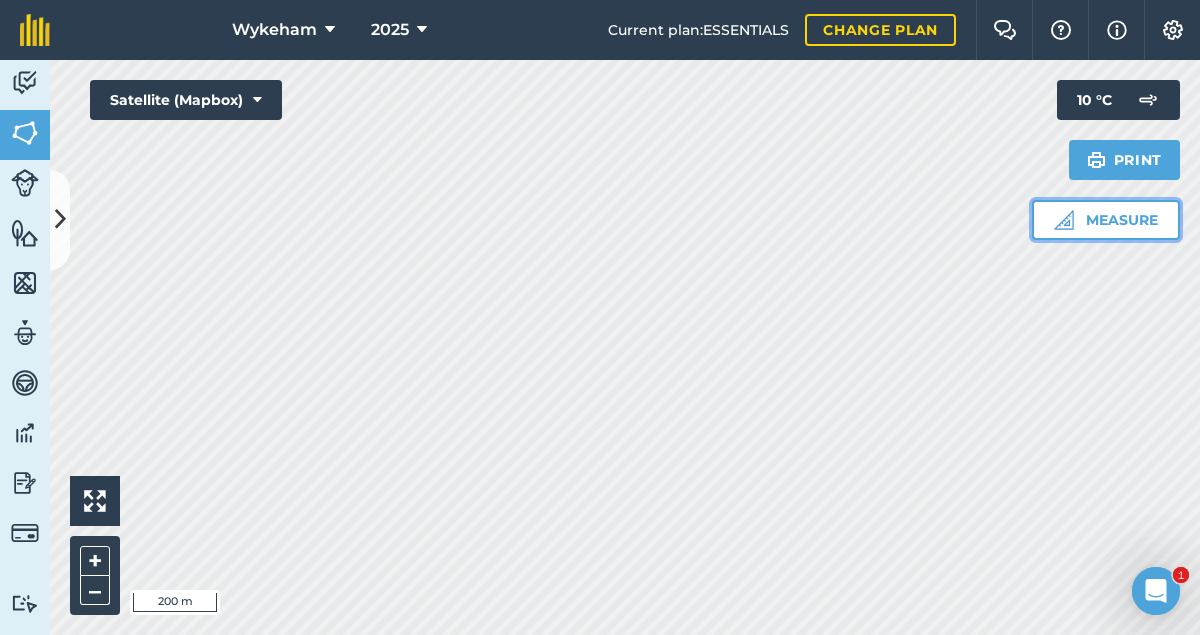 click on "Measure" at bounding box center (1106, 220) 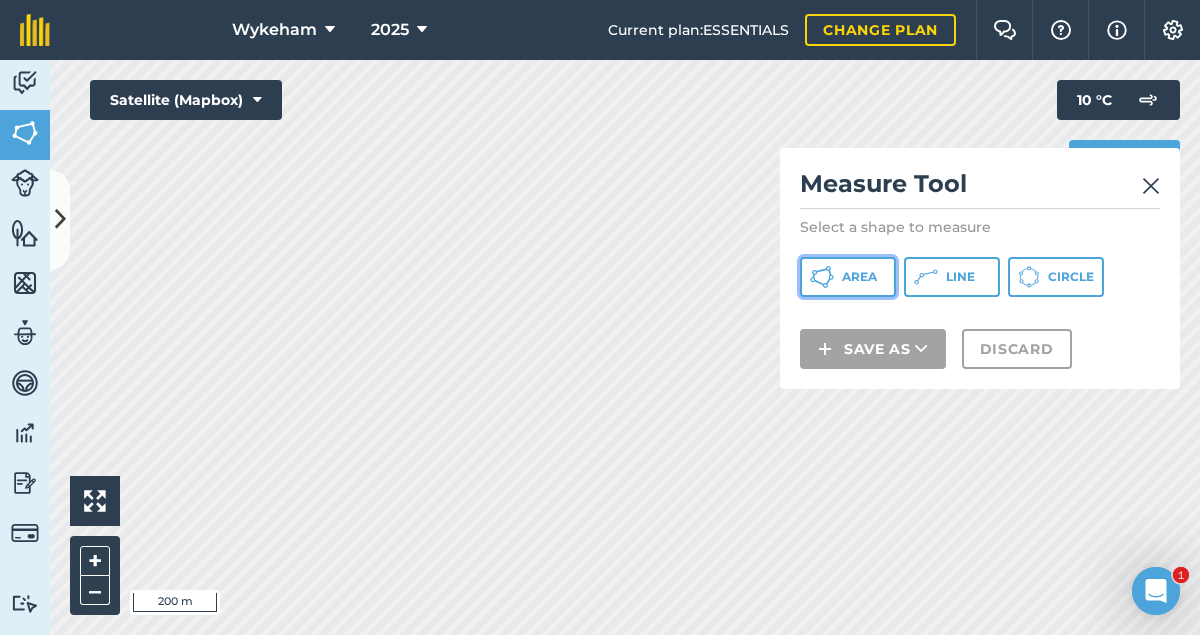 click on "Area" at bounding box center [859, 277] 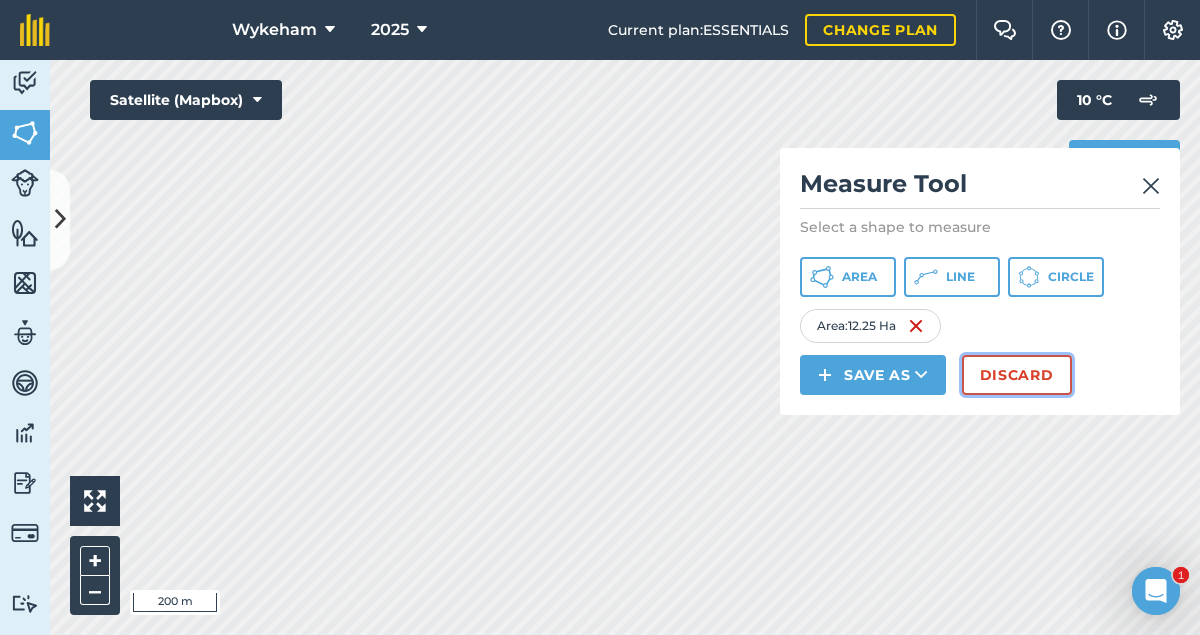 click on "Discard" at bounding box center [1017, 375] 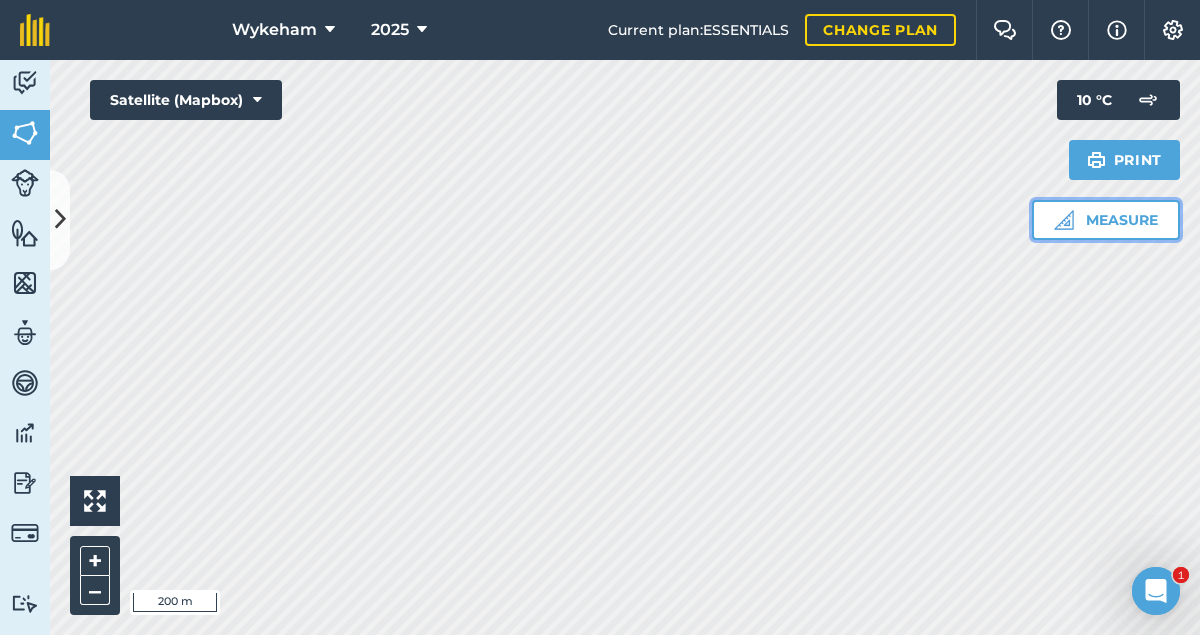 click on "Measure" at bounding box center [1106, 220] 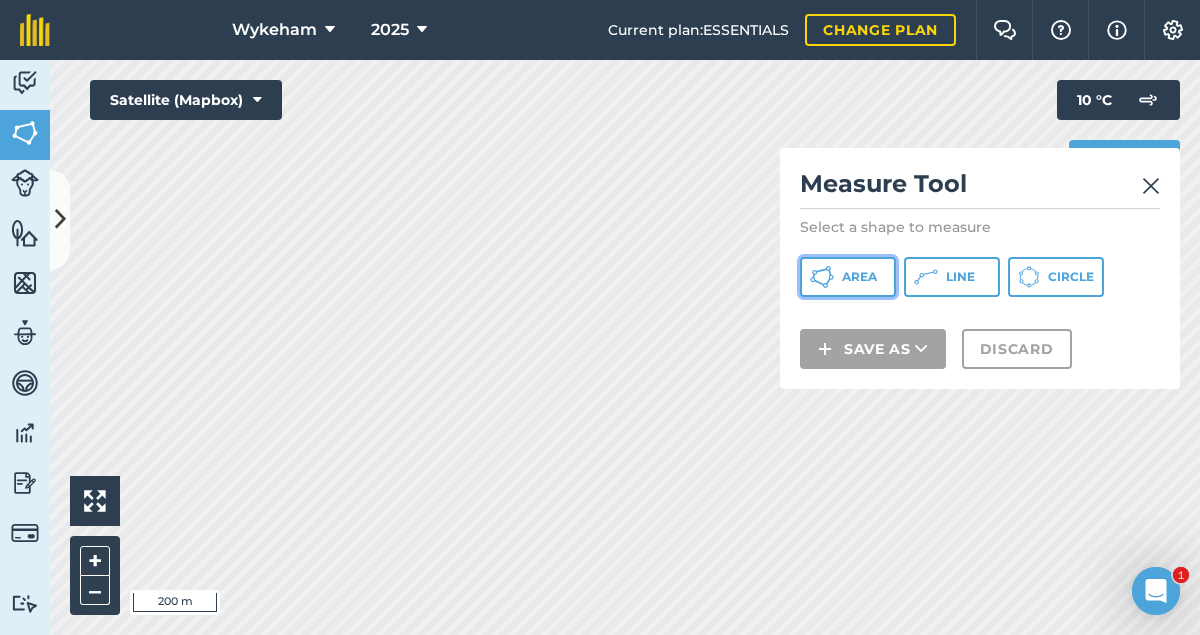click on "Area" at bounding box center (859, 277) 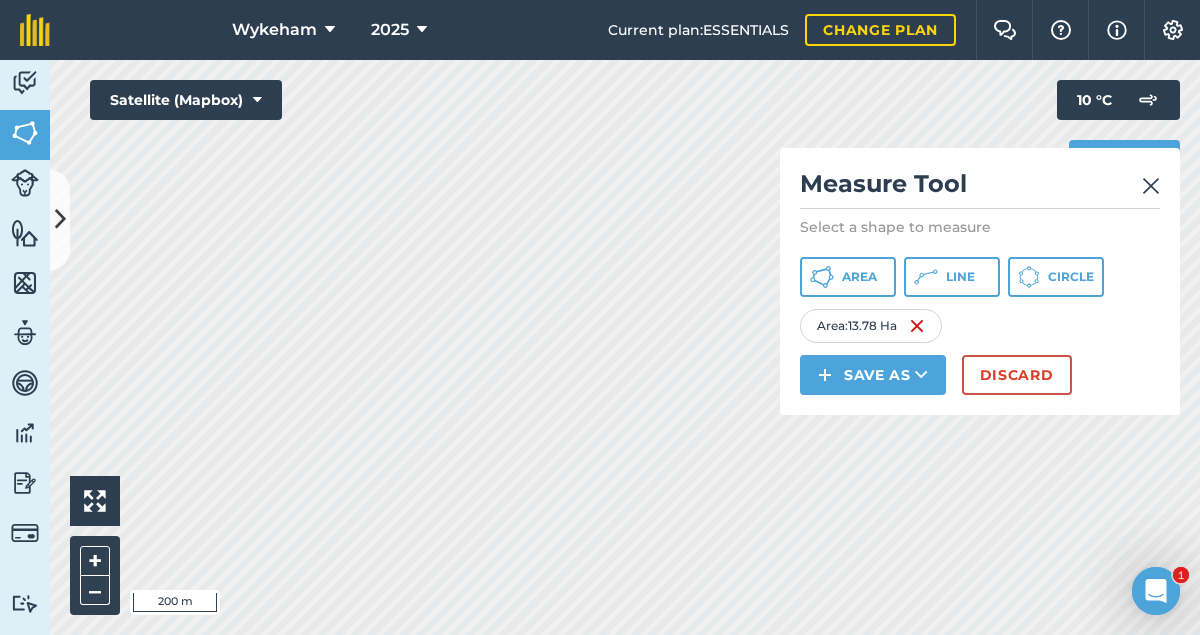 click at bounding box center (1151, 186) 